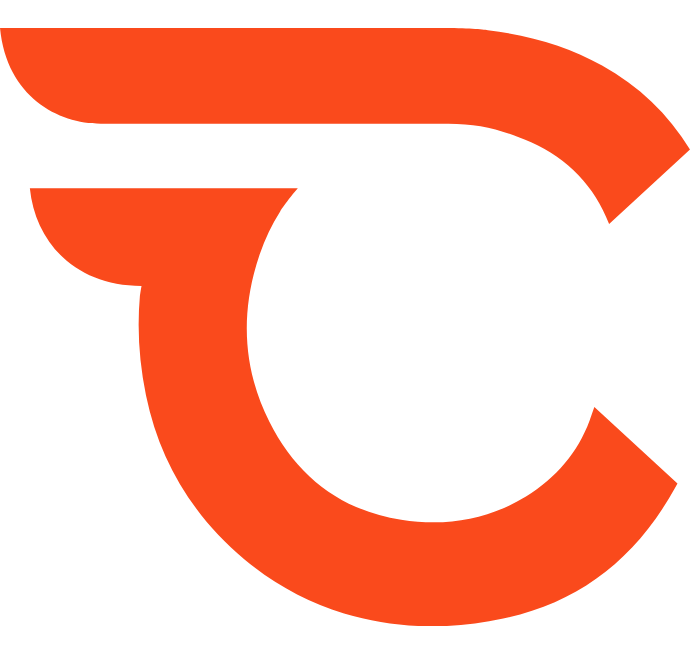 scroll, scrollTop: 0, scrollLeft: 0, axis: both 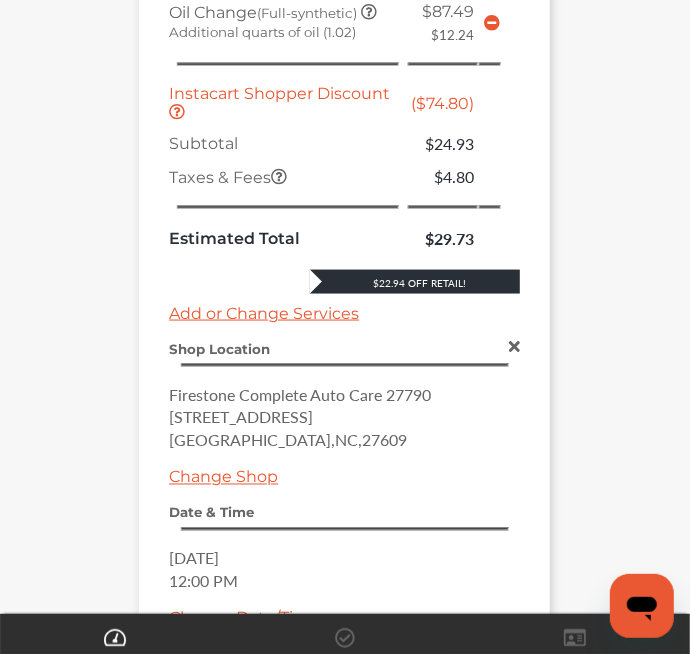 click on "Change Shop" at bounding box center [223, 477] 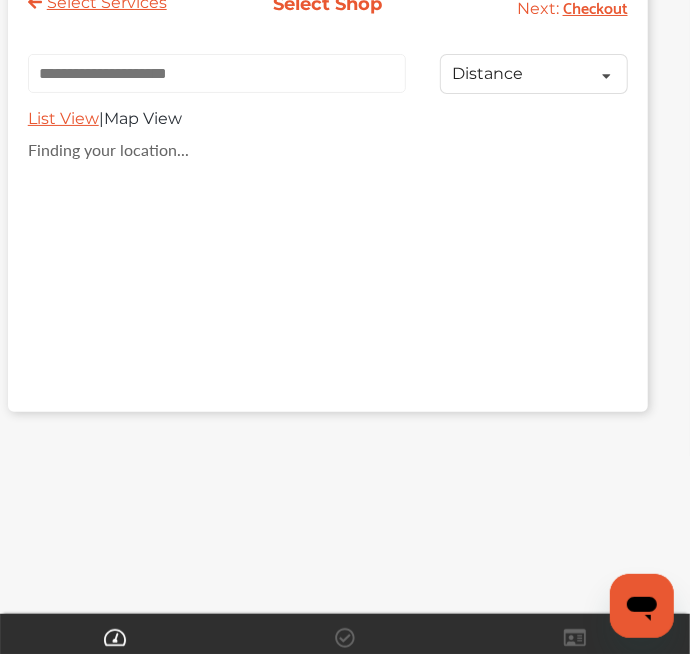 scroll, scrollTop: 0, scrollLeft: 0, axis: both 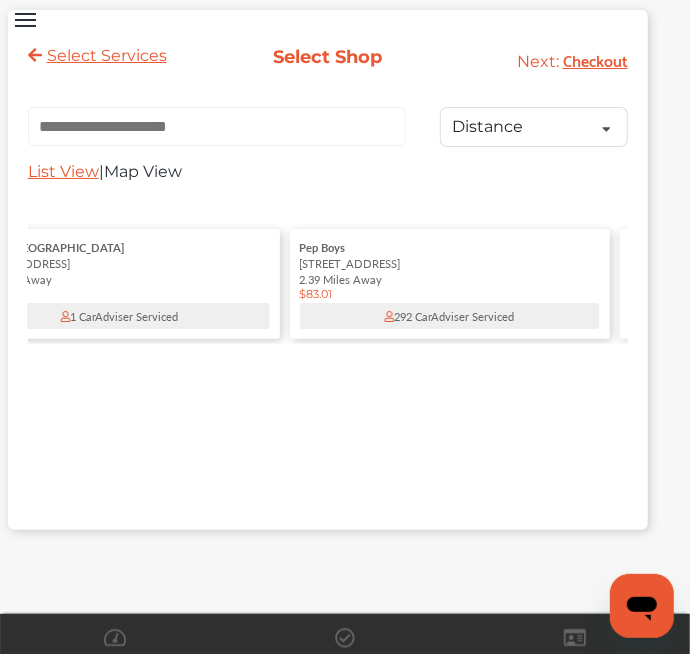 click on "2.39 Miles Away" at bounding box center (450, 279) 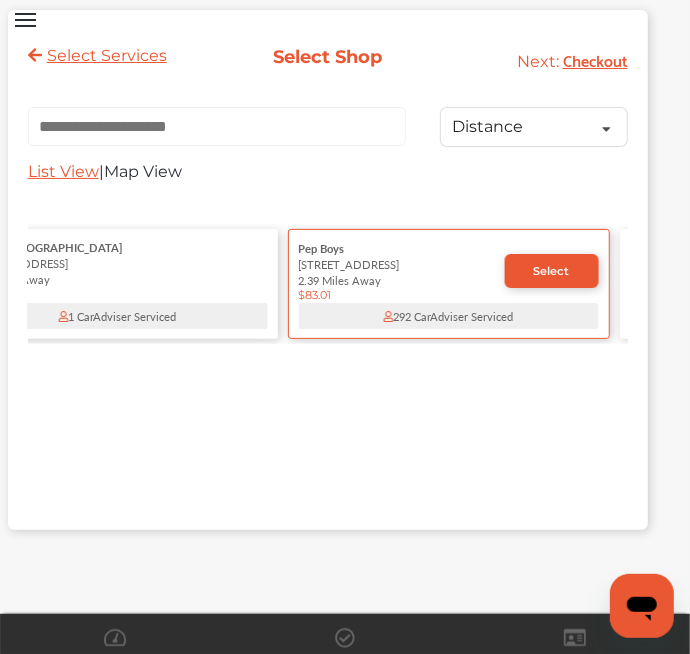 scroll, scrollTop: 0, scrollLeft: 844, axis: horizontal 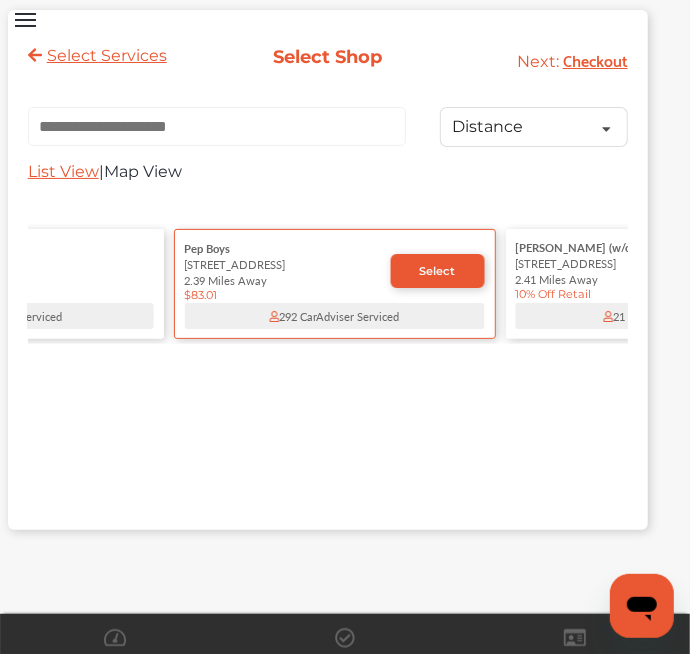 click on "Select" at bounding box center [438, 271] 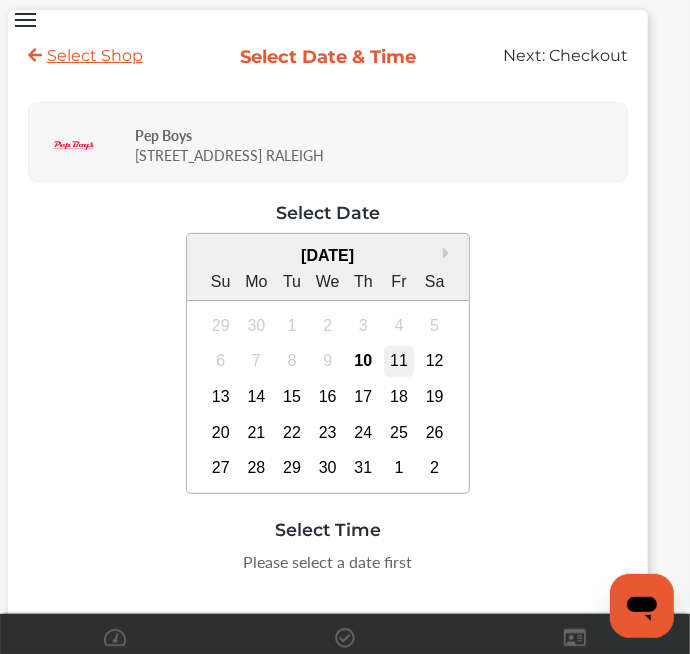 click on "11" at bounding box center (399, 361) 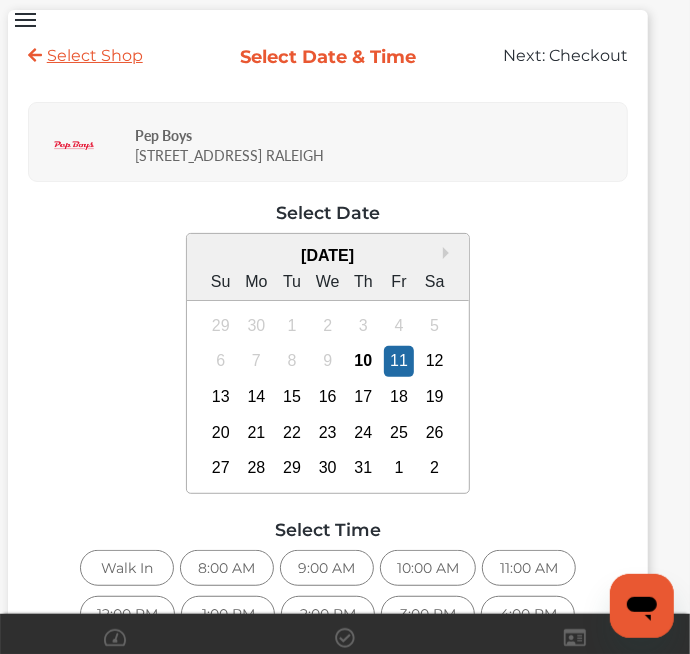 scroll, scrollTop: 57, scrollLeft: 0, axis: vertical 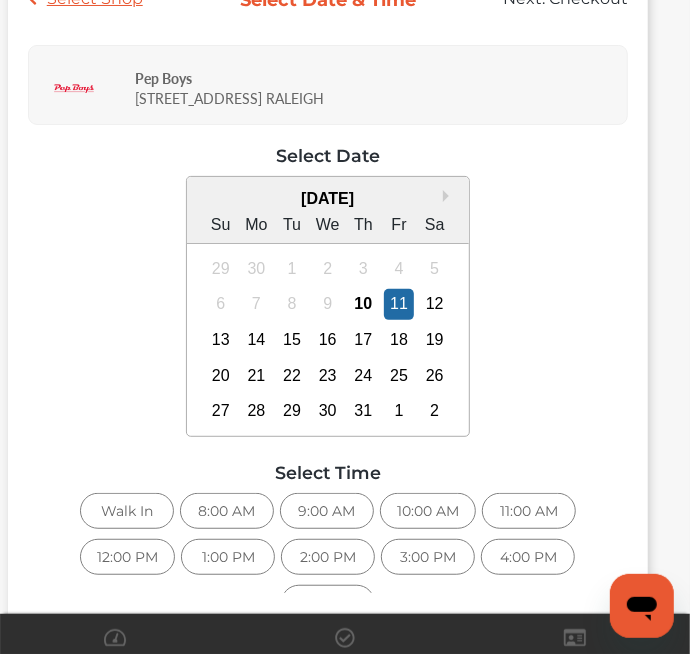 click on "Walk In" at bounding box center [127, 511] 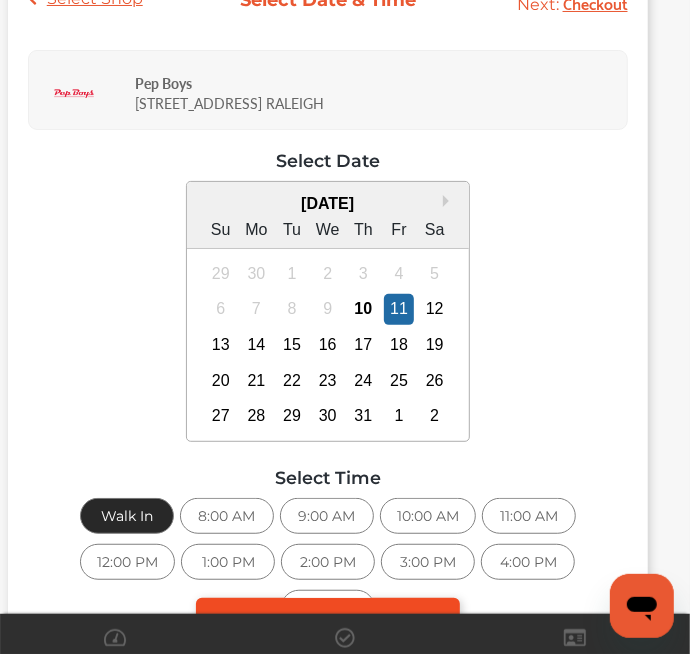 click on "Book Walk In" at bounding box center (328, 625) 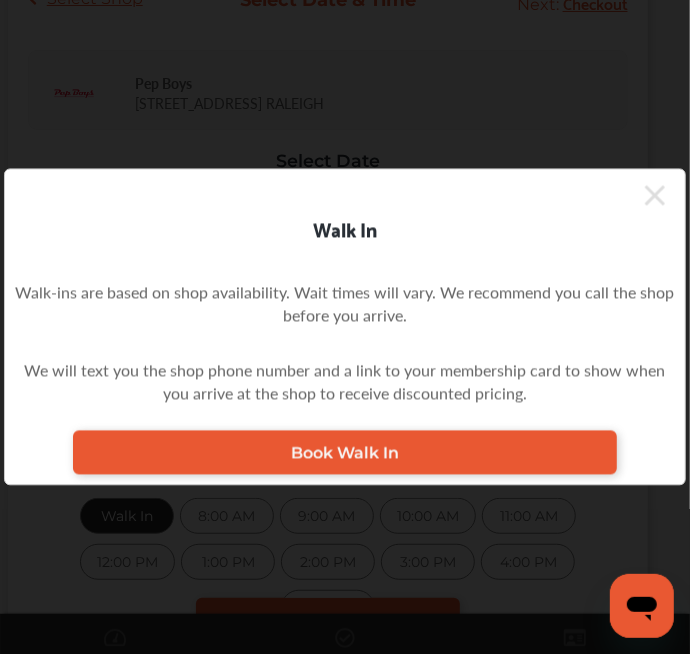 click on "Book Walk In" at bounding box center (345, 453) 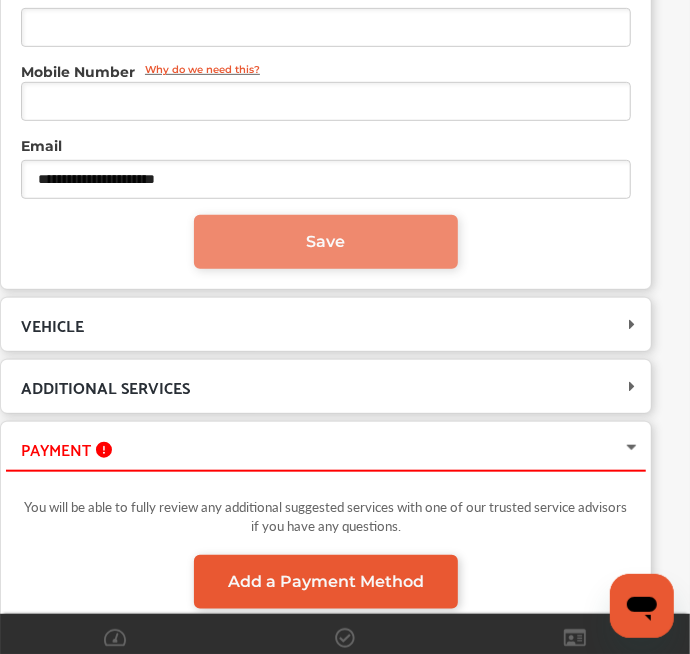 scroll, scrollTop: 0, scrollLeft: 0, axis: both 